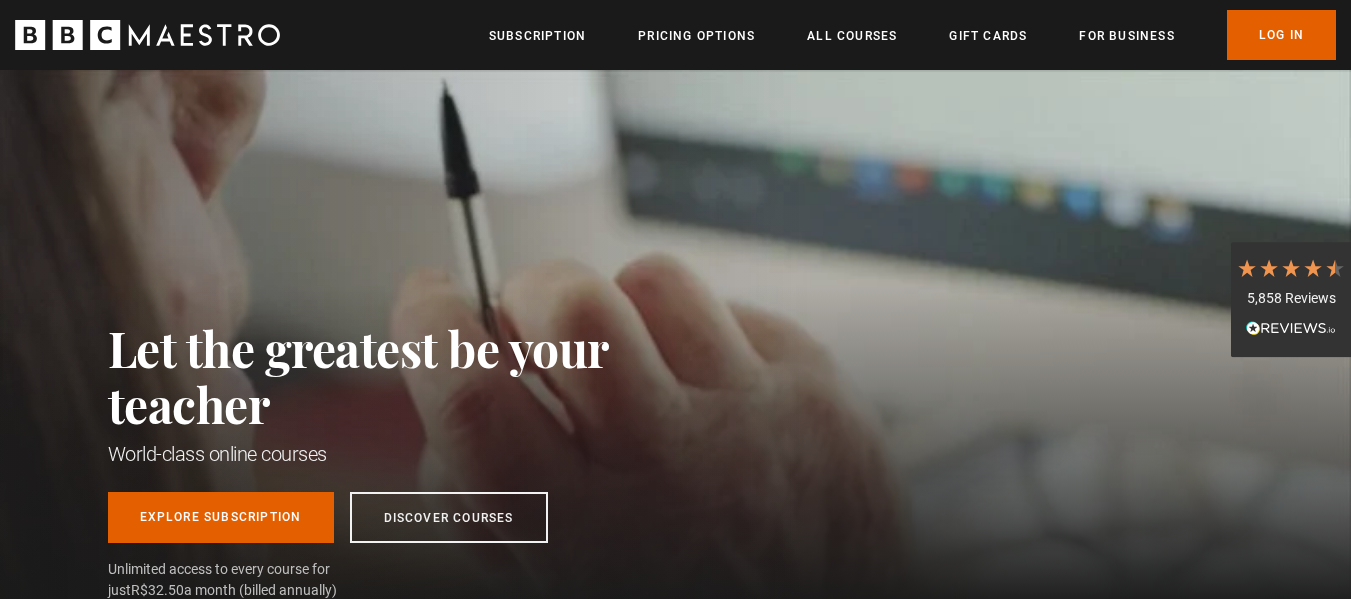 scroll, scrollTop: 0, scrollLeft: 0, axis: both 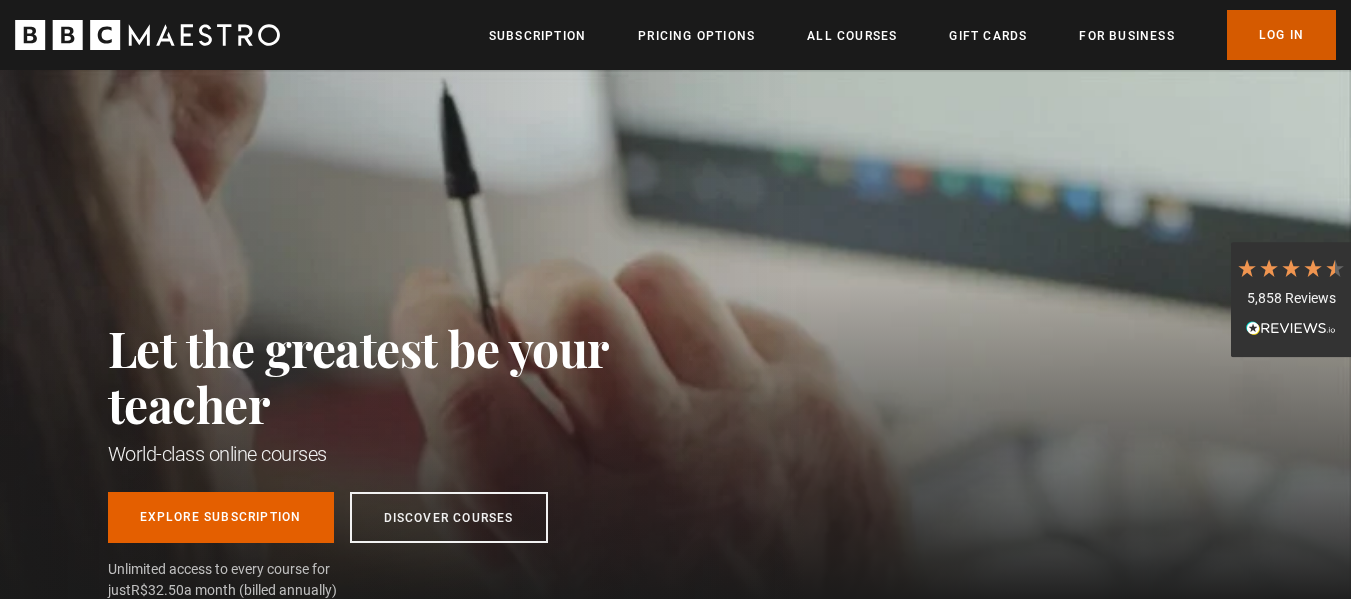 click on "Log In" at bounding box center [1281, 35] 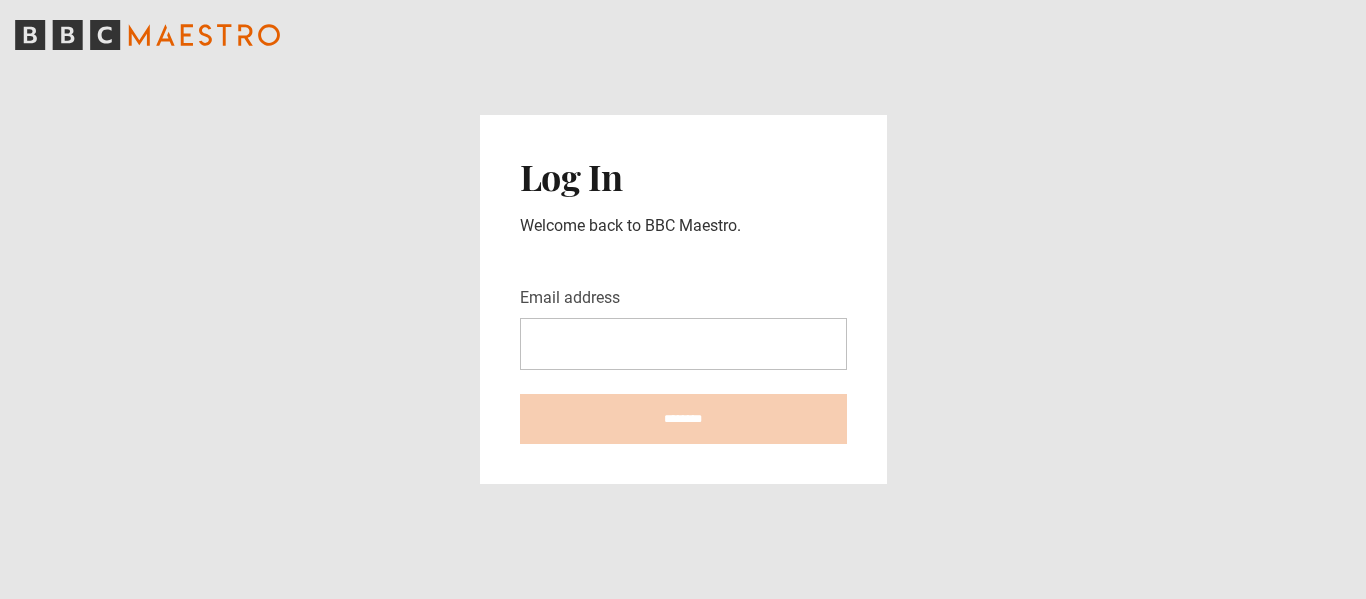 scroll, scrollTop: 0, scrollLeft: 0, axis: both 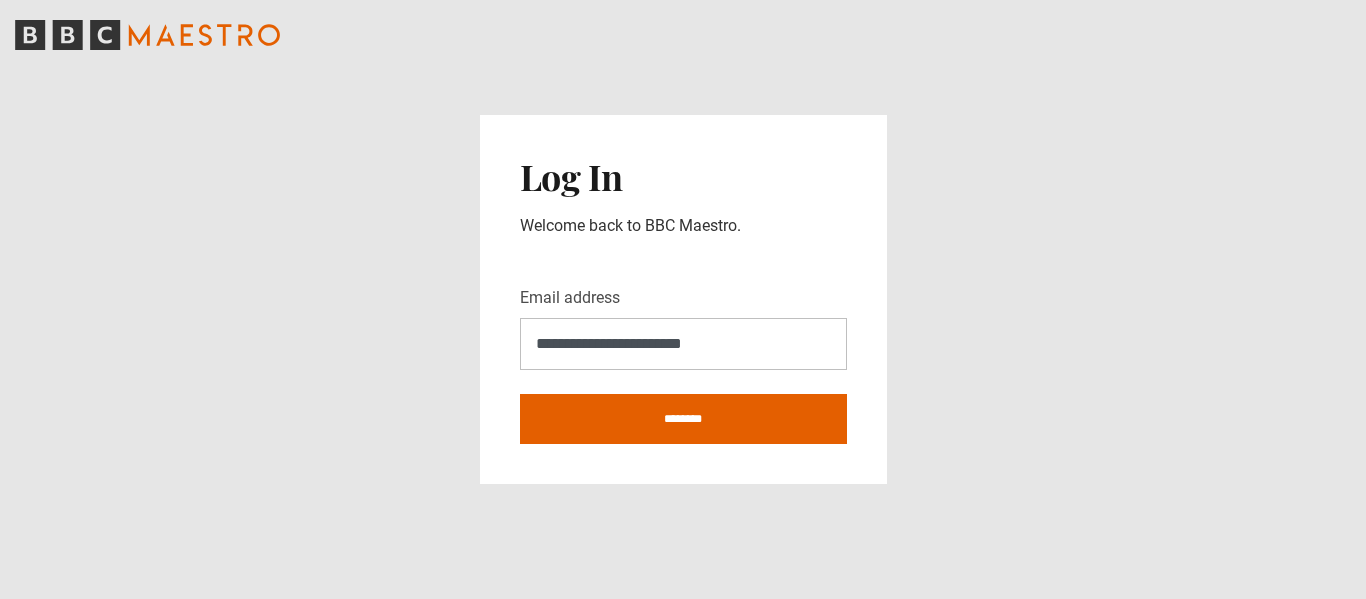 type on "**********" 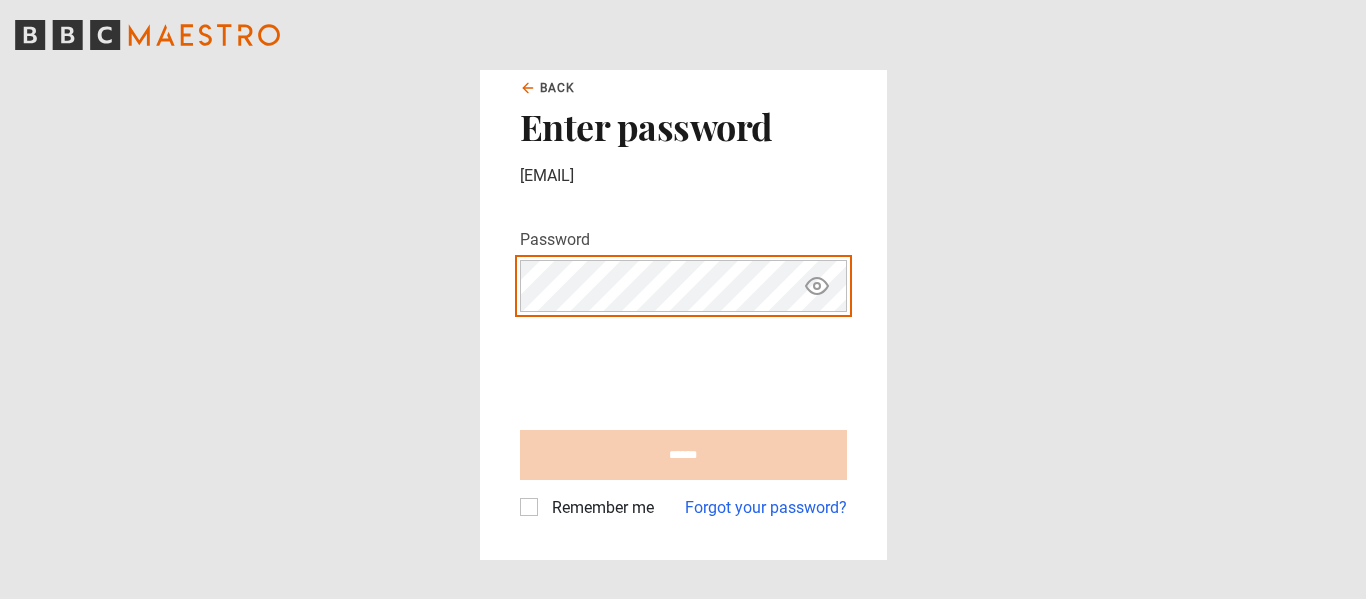 scroll, scrollTop: 0, scrollLeft: 0, axis: both 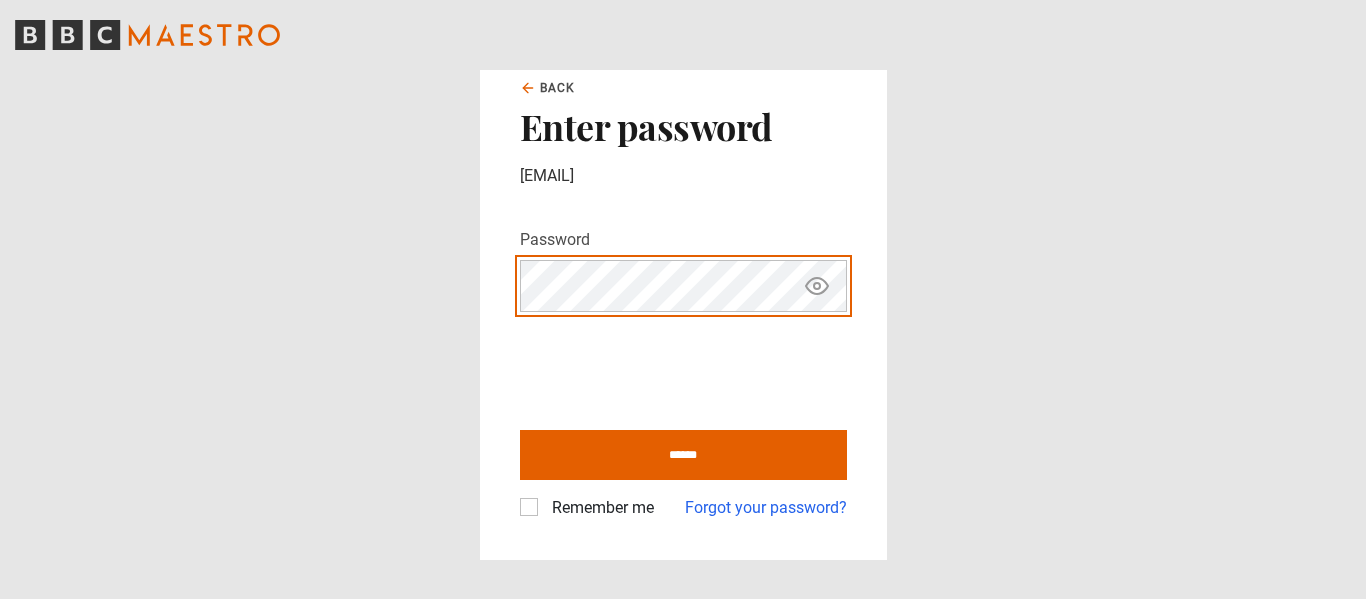 click on "******" at bounding box center [683, 455] 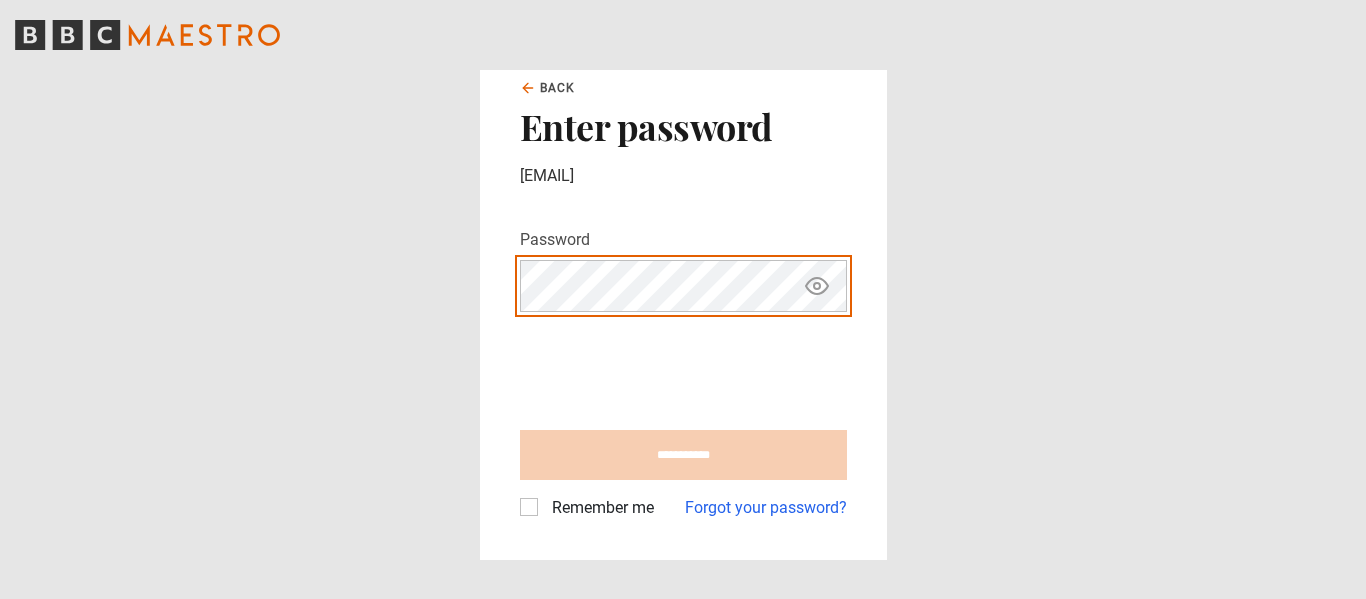 type on "**********" 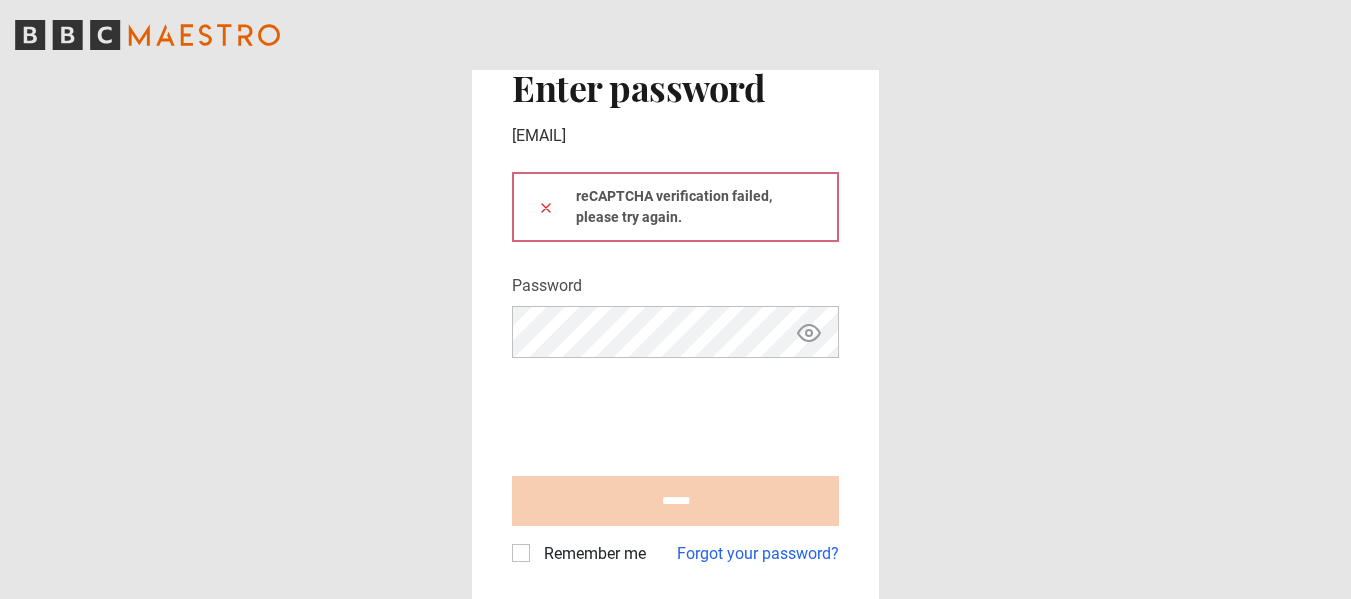 scroll, scrollTop: 0, scrollLeft: 0, axis: both 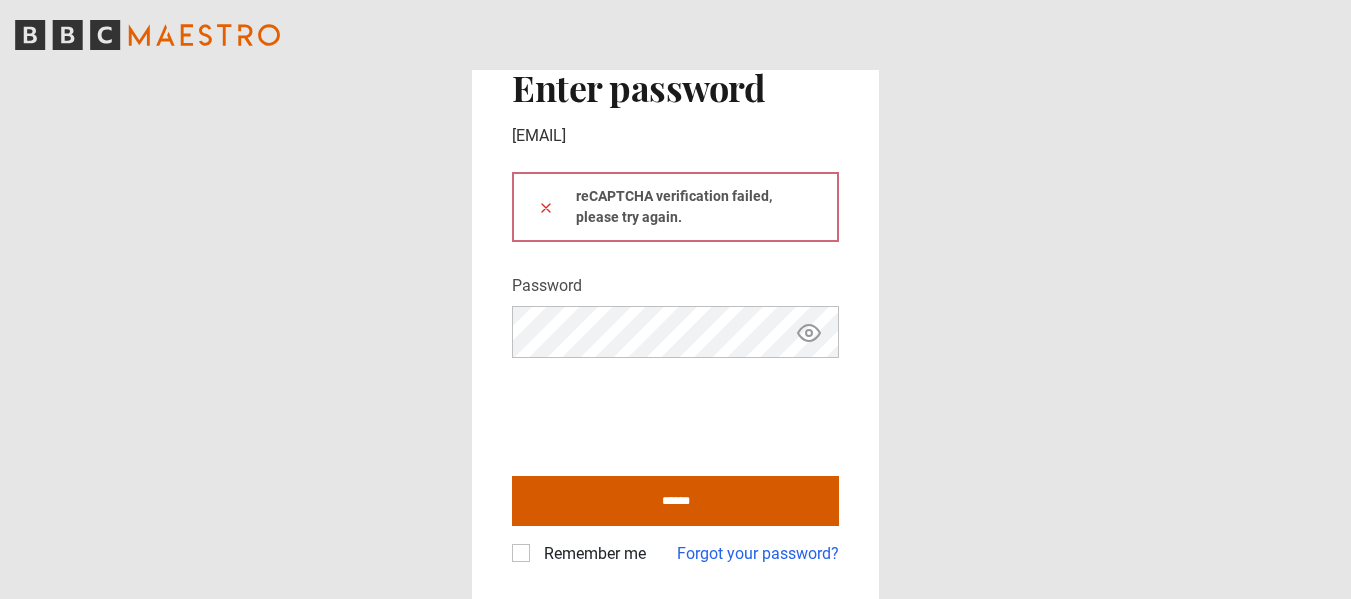 click on "******" at bounding box center (675, 501) 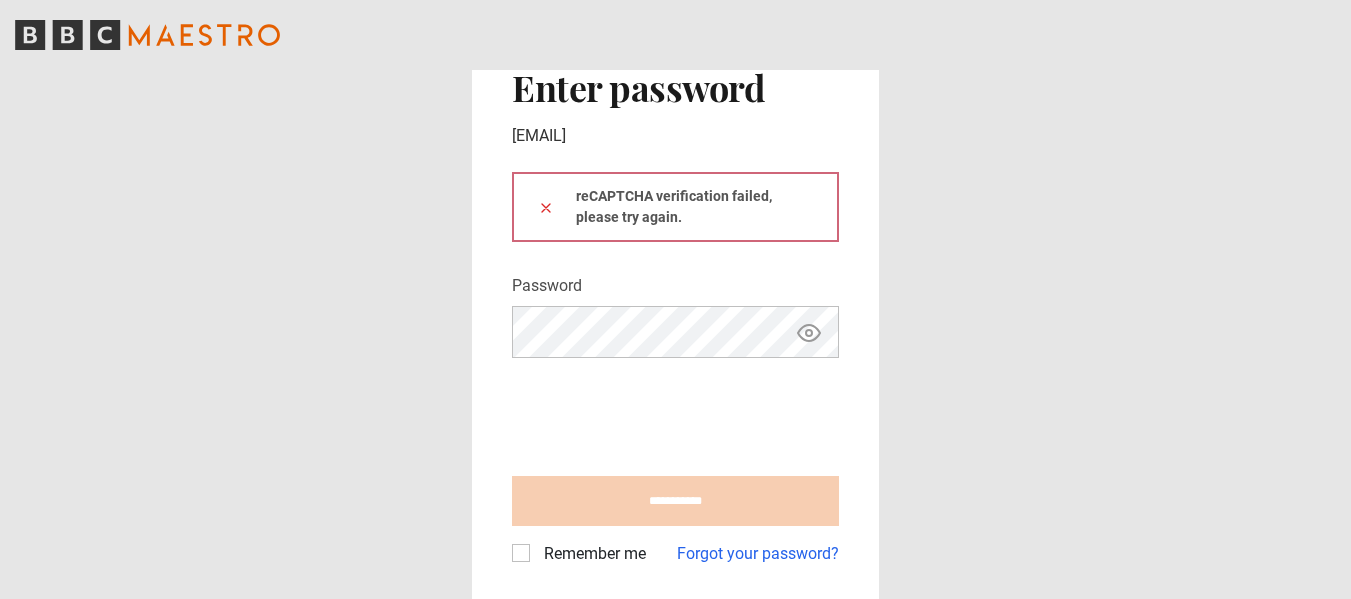 type on "**********" 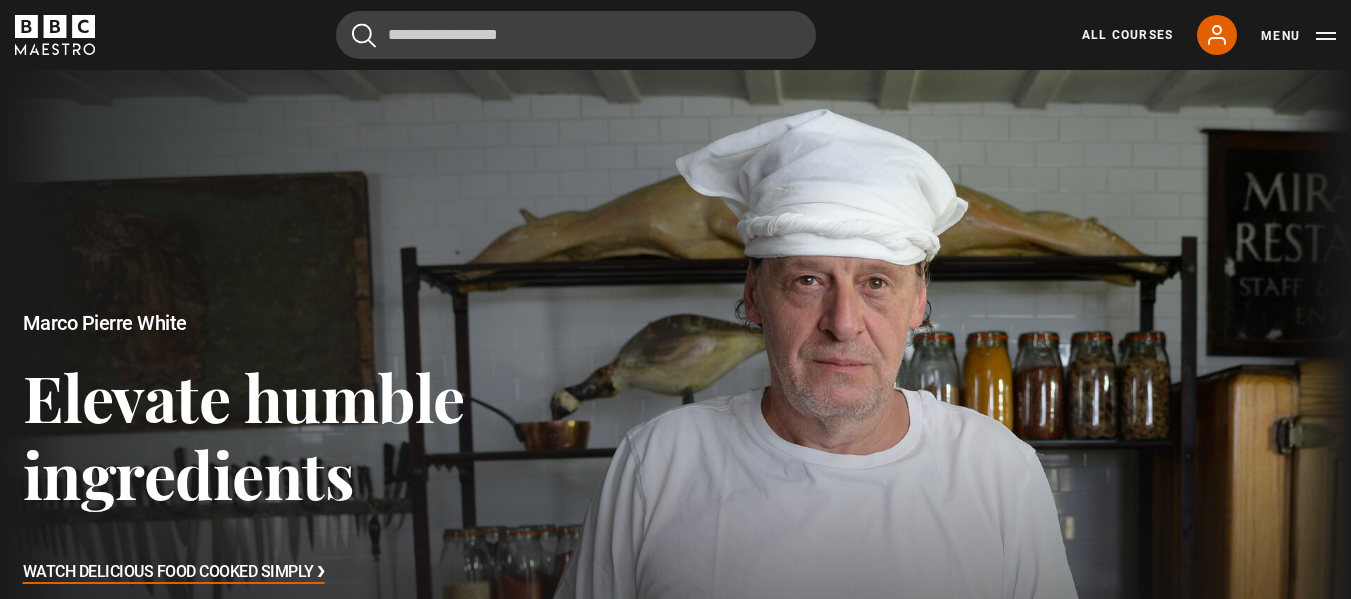 scroll, scrollTop: 0, scrollLeft: 0, axis: both 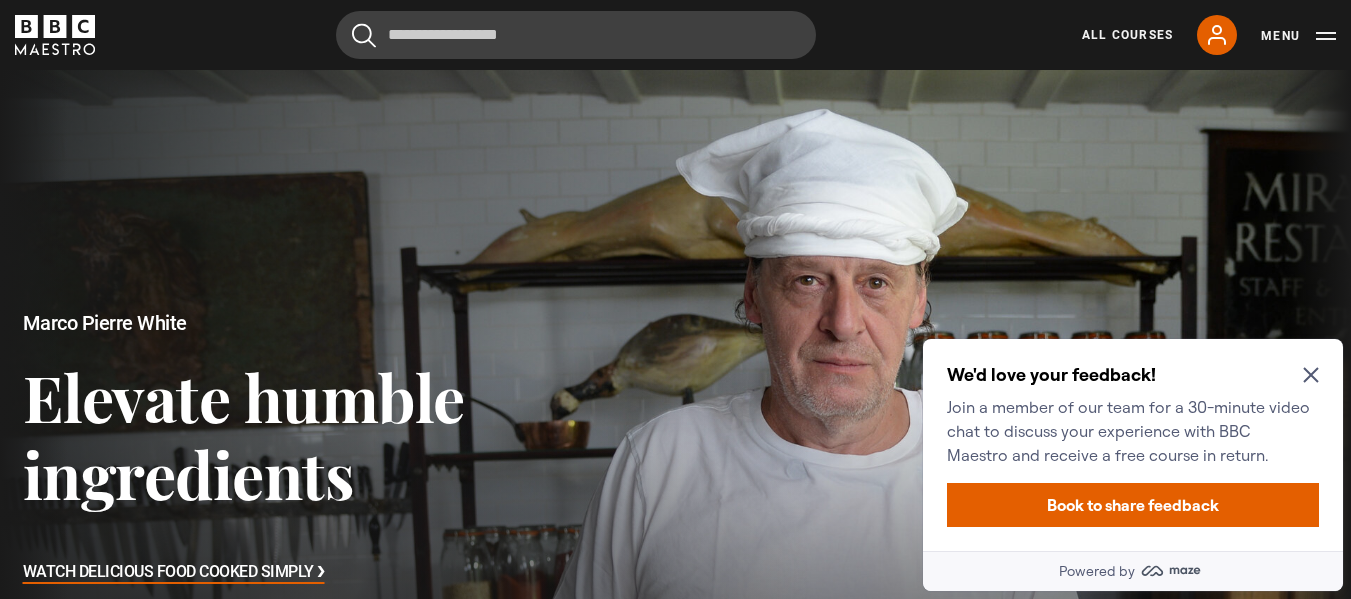 click on "Cancel
Courses
Previous courses
Next courses
Agatha Christie Writing 12  Related Lessons New Ago Perrone Mastering Mixology 22  Related Lessons New Isabel Allende Magical Storytelling 22  Related Lessons New Evy Poumpouras The Art of Influence 24  Related Lessons New Trinny Woodall Thriving in Business 24  Related Lessons Beata Heuman Interior Design 20  Related Lessons New Eric Vetro Sing Like the Stars 31  Related Lessons Stephanie Romiszewski  Sleep Better 21  Related Lessons Jo Malone CBE Think Like an Entrepreneur 19  Related Lessons New 21 7" at bounding box center (675, 35) 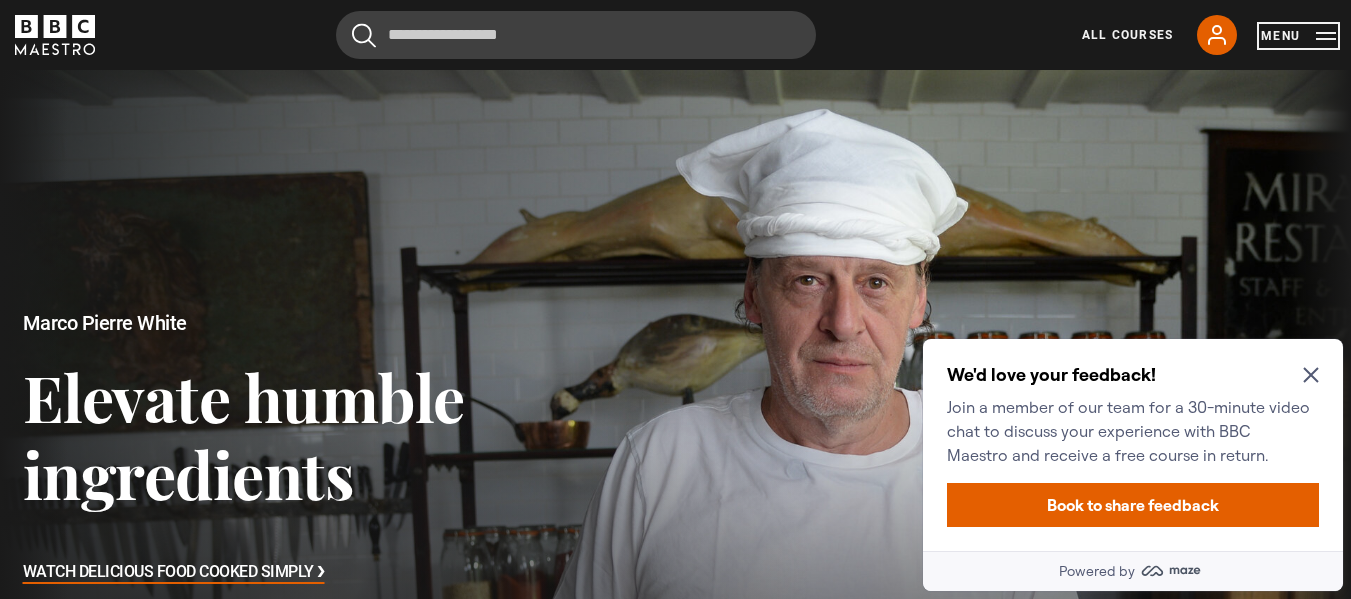 click on "Menu" at bounding box center (1298, 36) 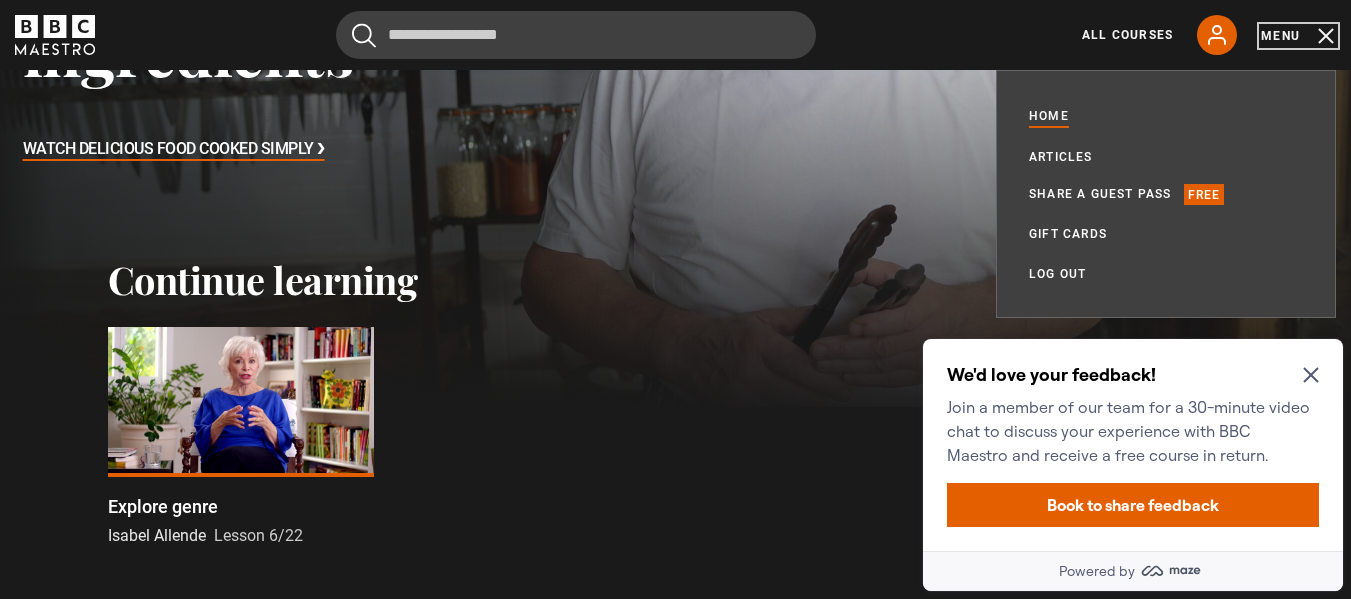 scroll, scrollTop: 500, scrollLeft: 0, axis: vertical 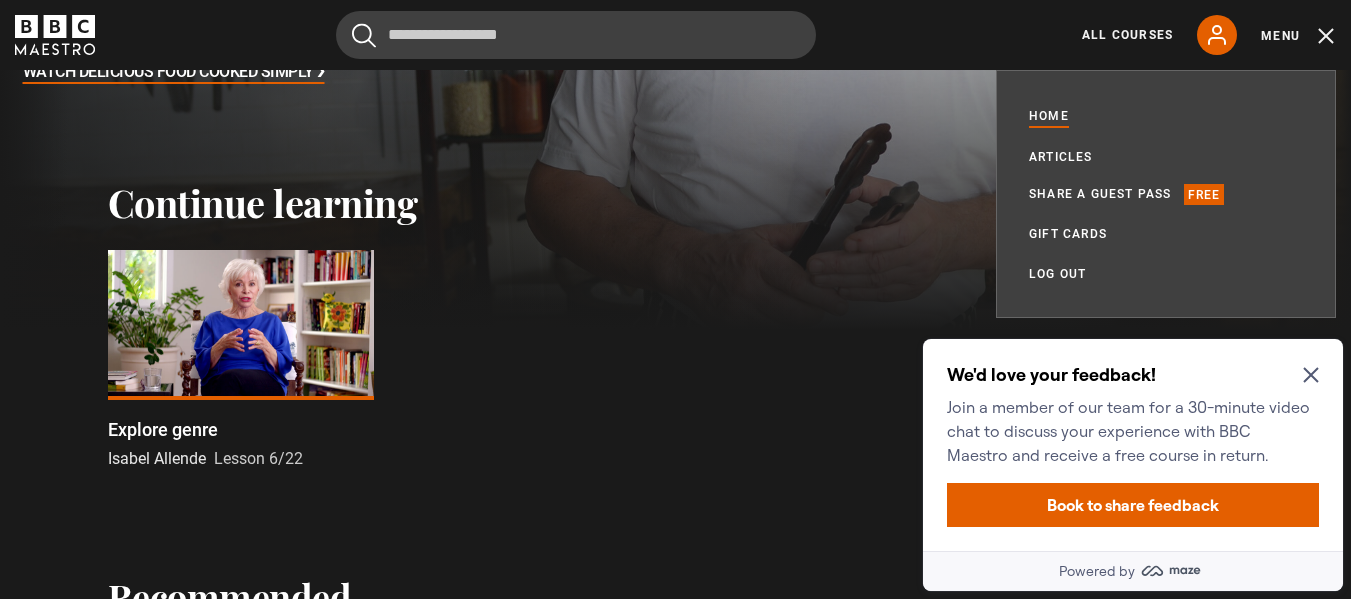 click at bounding box center [241, 325] 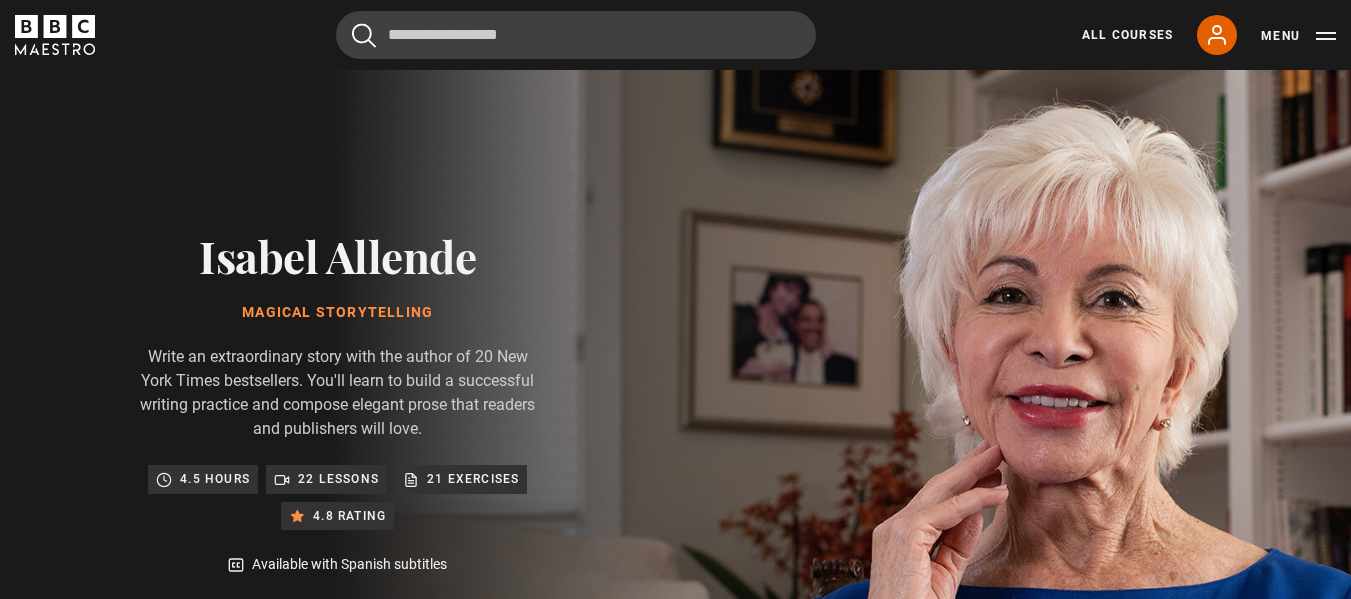 scroll, scrollTop: 978, scrollLeft: 0, axis: vertical 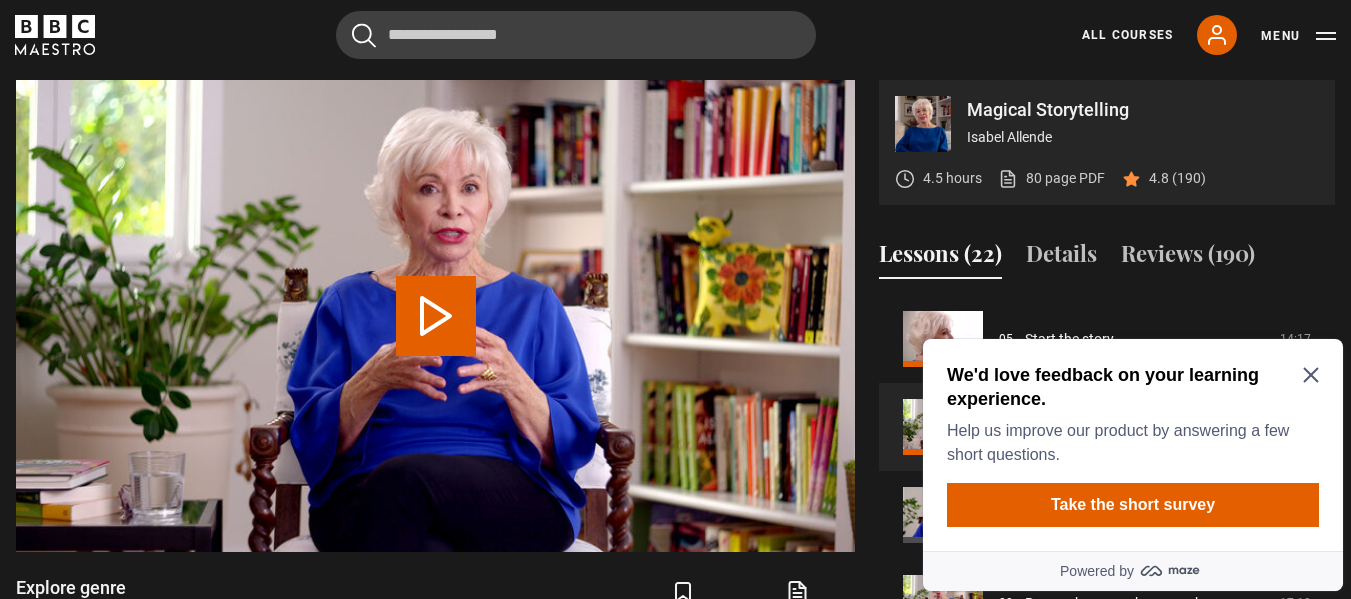 click 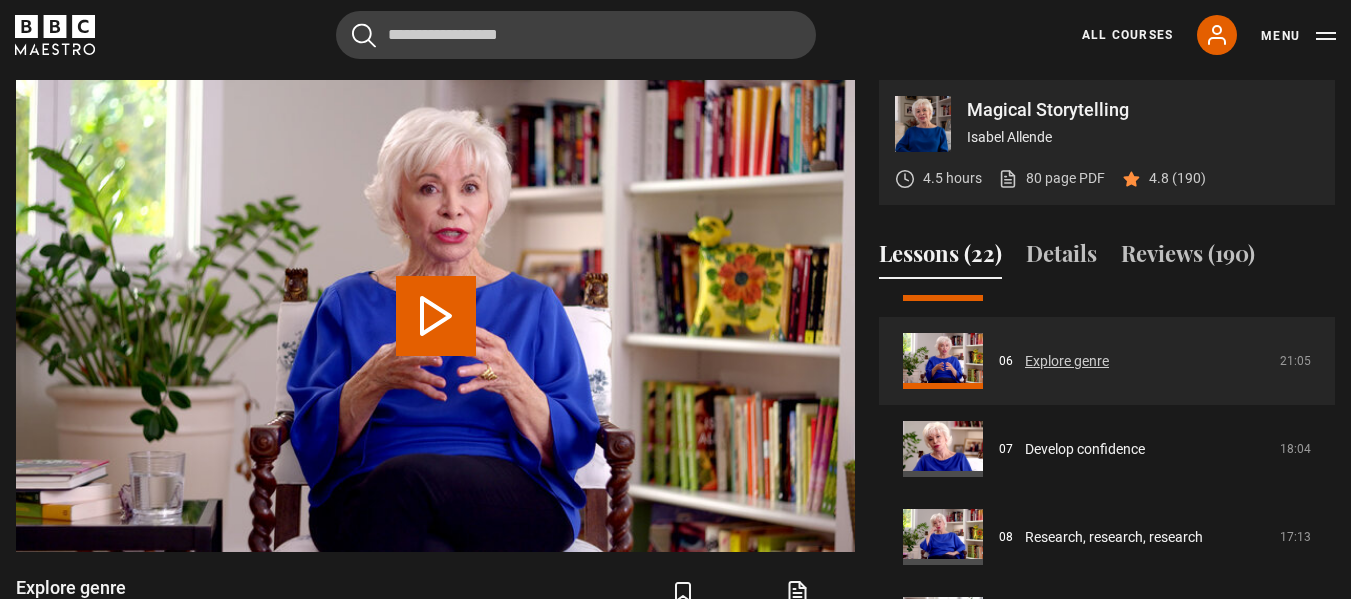 scroll, scrollTop: 540, scrollLeft: 0, axis: vertical 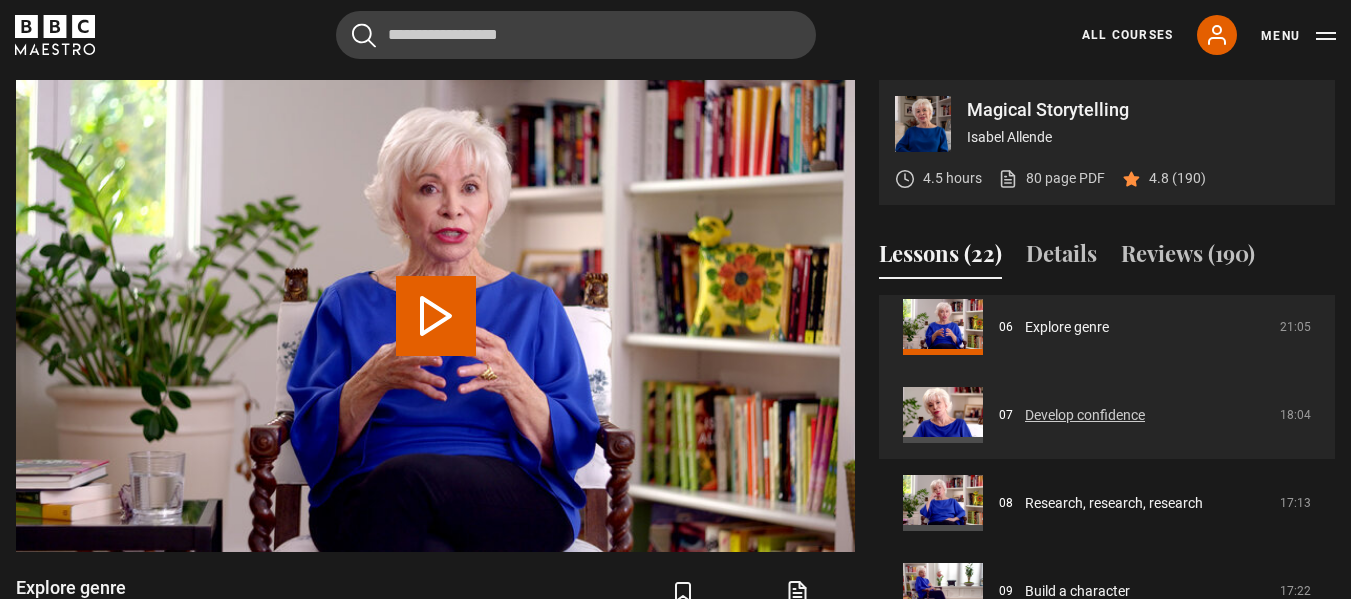 click on "Develop confidence" at bounding box center (1085, 415) 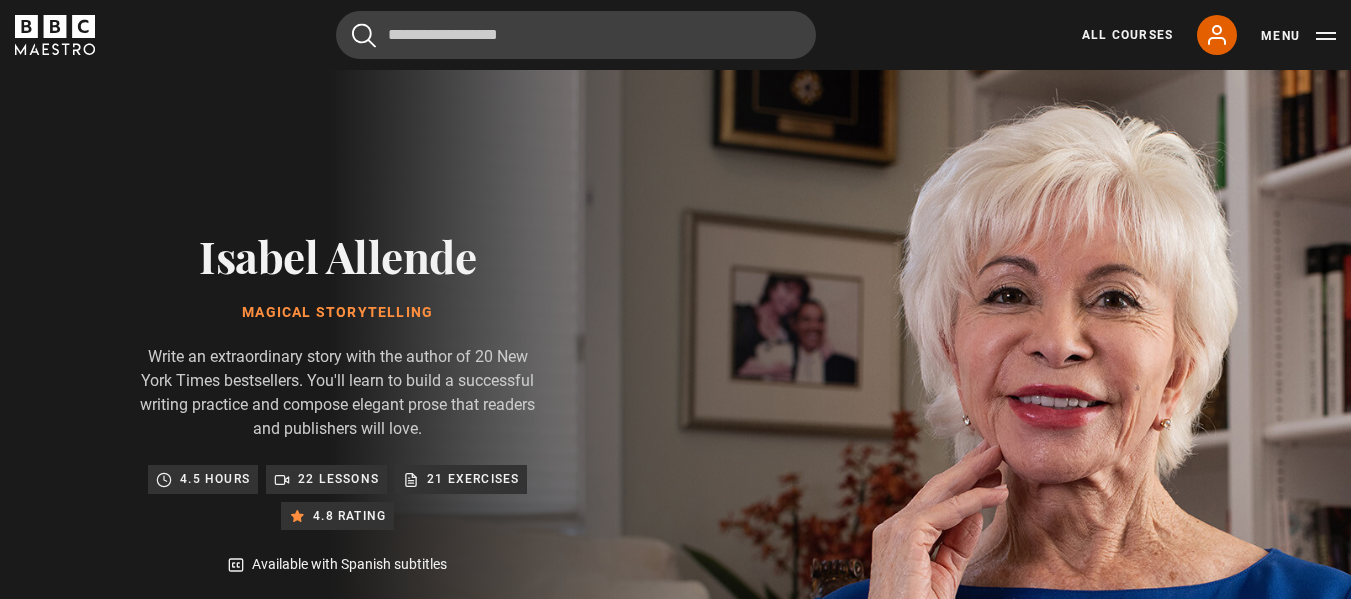 scroll, scrollTop: 978, scrollLeft: 0, axis: vertical 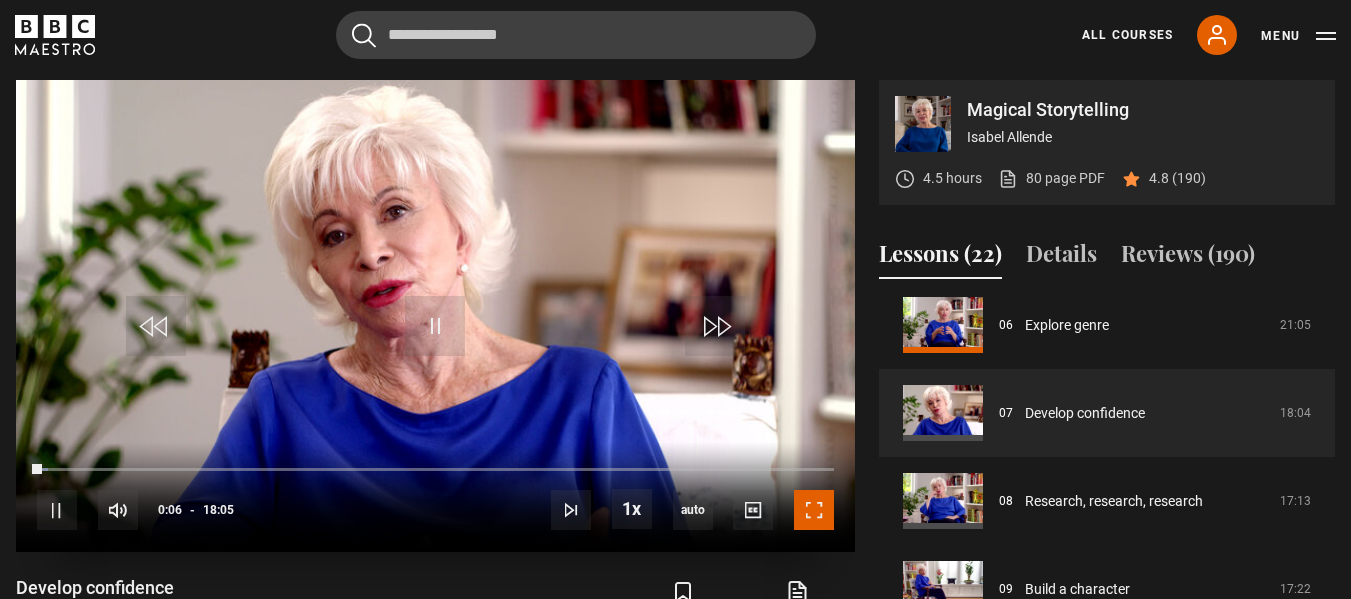 click at bounding box center (814, 510) 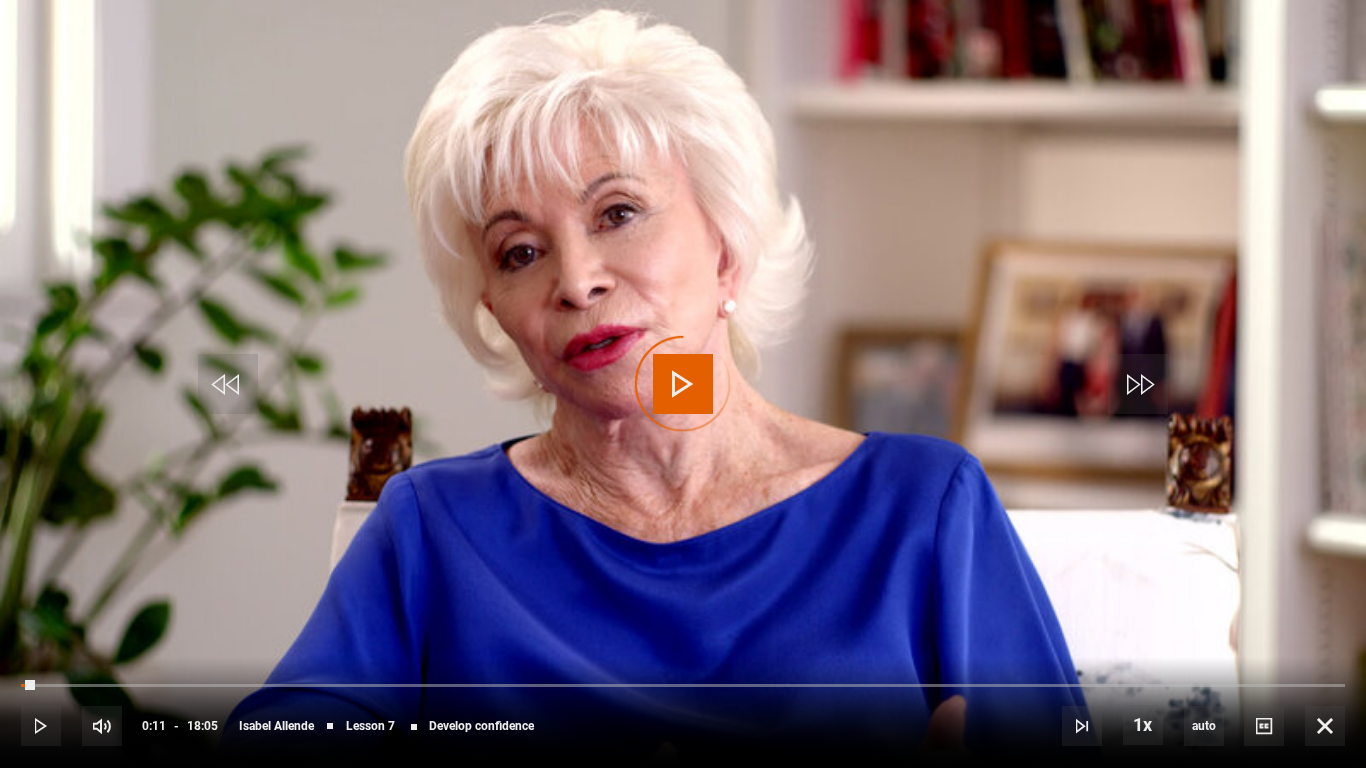 drag, startPoint x: 47, startPoint y: 684, endPoint x: 10, endPoint y: 682, distance: 37.054016 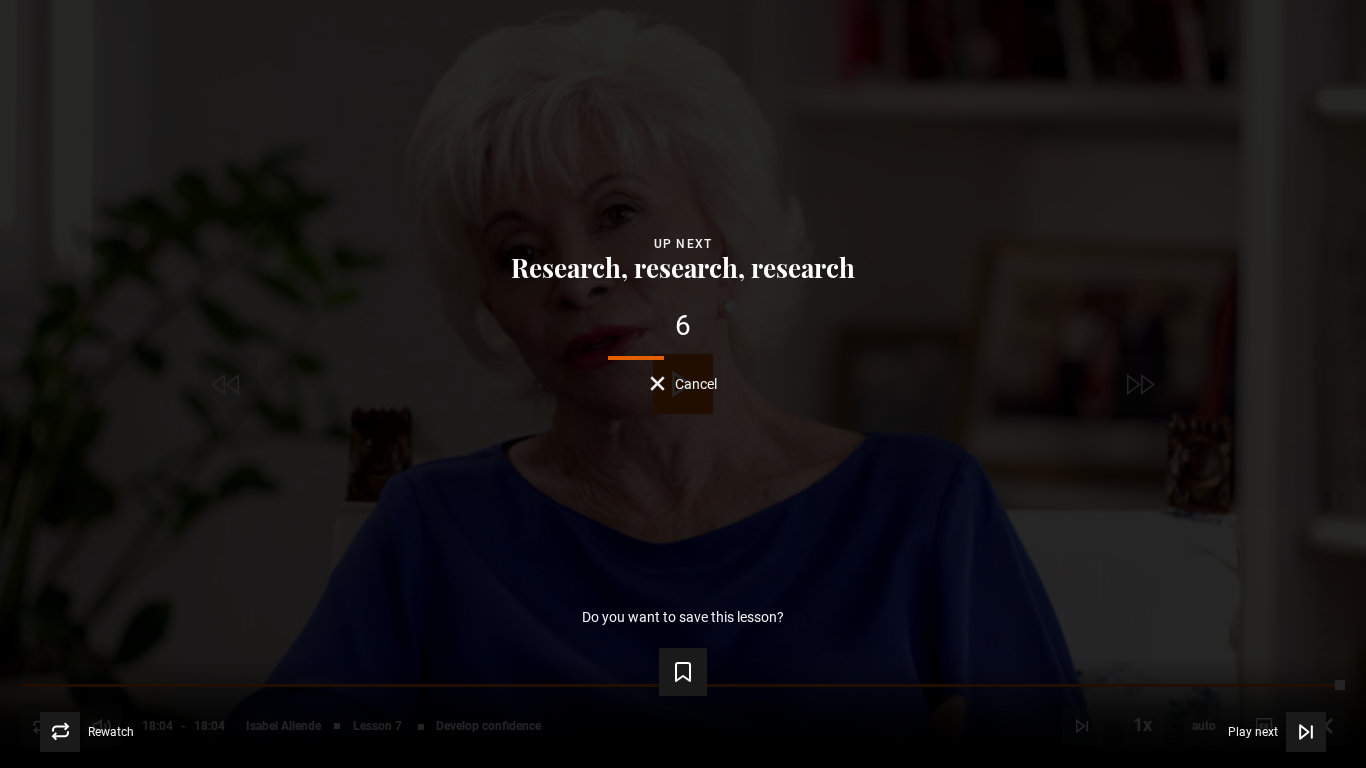 click on "Cancel" at bounding box center [683, 383] 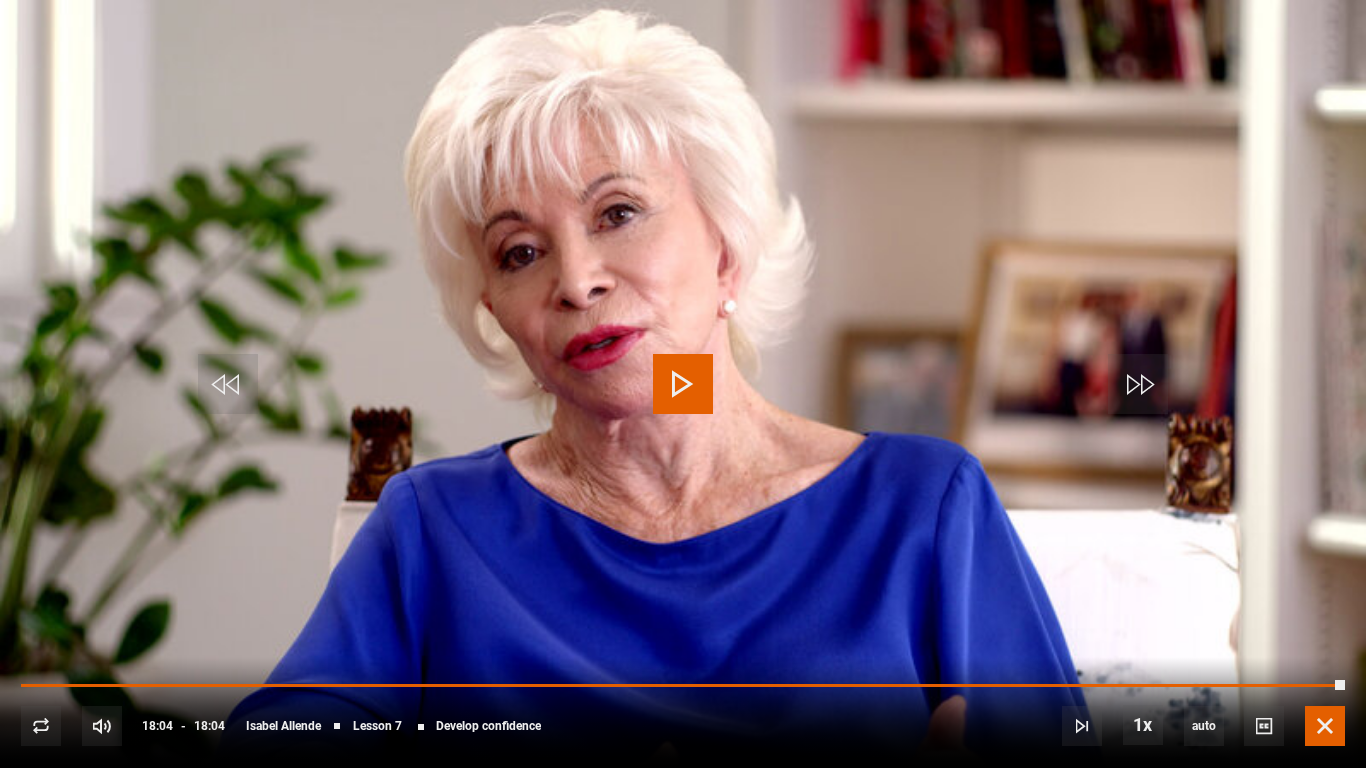 click at bounding box center (1325, 726) 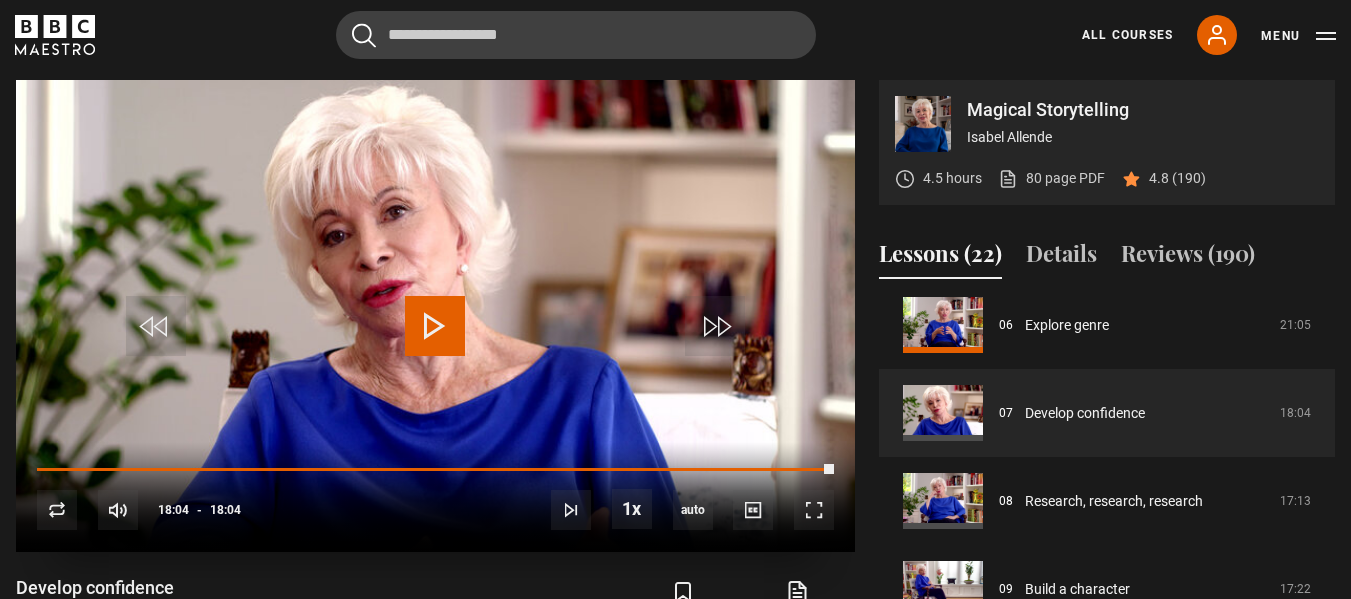 click at bounding box center (435, 326) 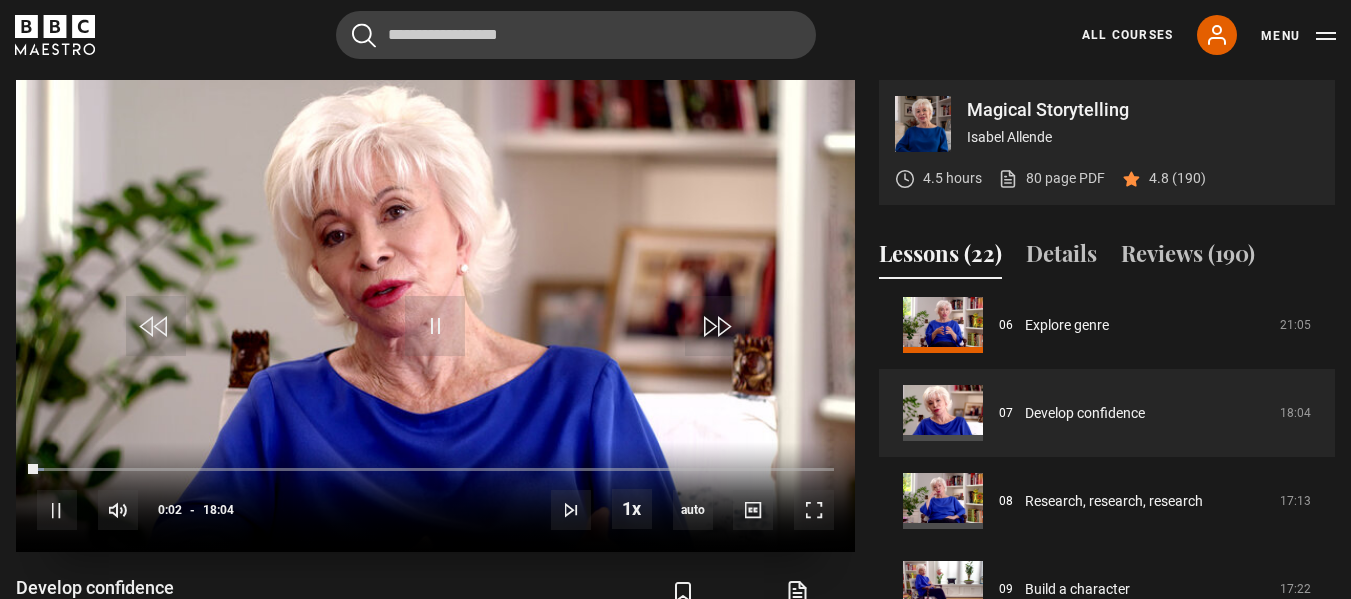 click on "10s Skip Back 10 seconds Pause 10s Skip Forward 10 seconds Loaded :  0.92% 17:38 00:02 Pause Mute Current Time  0:02 - Duration  18:04
[NAME]
Lesson 7
Develop confidence
1x Playback Rate 2x 1.5x 1x , selected 0.5x auto Quality 360p 720p 1080p 2160p Auto , selected Captions captions off , selected English  Captions Spanish  Captions" at bounding box center (435, 497) 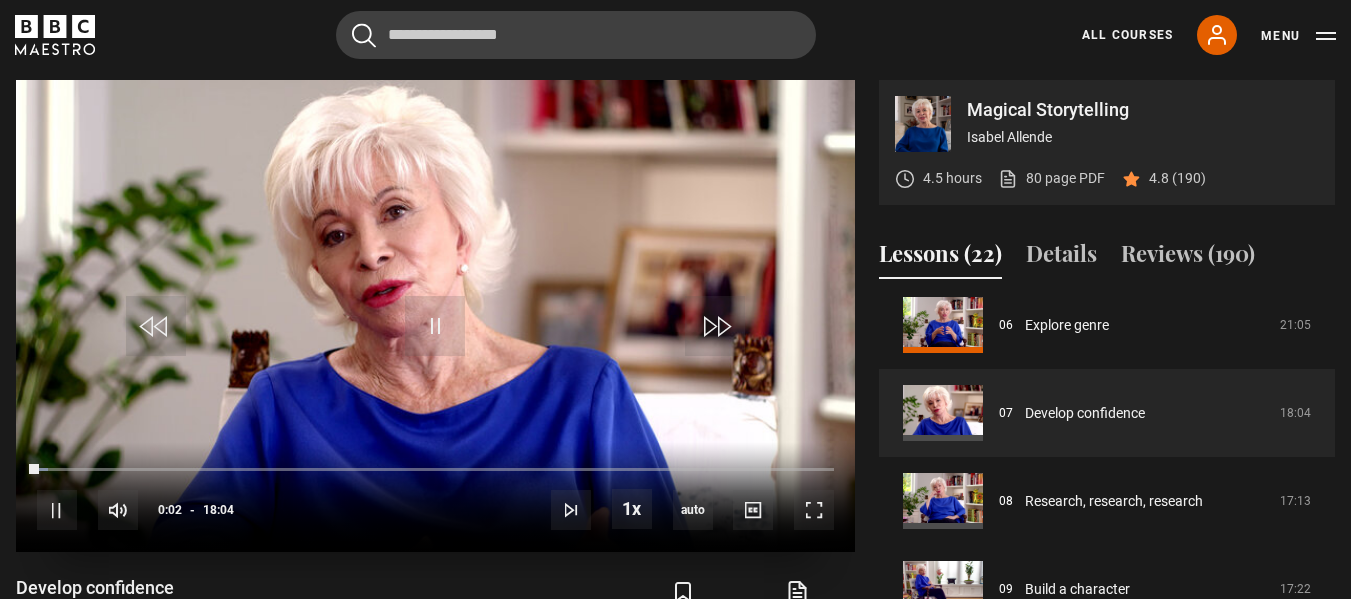 click on "10s Skip Back 10 seconds Pause 10s Skip Forward 10 seconds Loaded :  1.38% 17:38 00:02 Pause Mute Current Time  0:02 - Duration  18:04
[NAME]
Lesson 7
Develop confidence
1x Playback Rate 2x 1.5x 1x , selected 0.5x auto Quality 360p 720p 1080p 2160p Auto , selected Captions captions off , selected English  Captions Spanish  Captions" at bounding box center (435, 497) 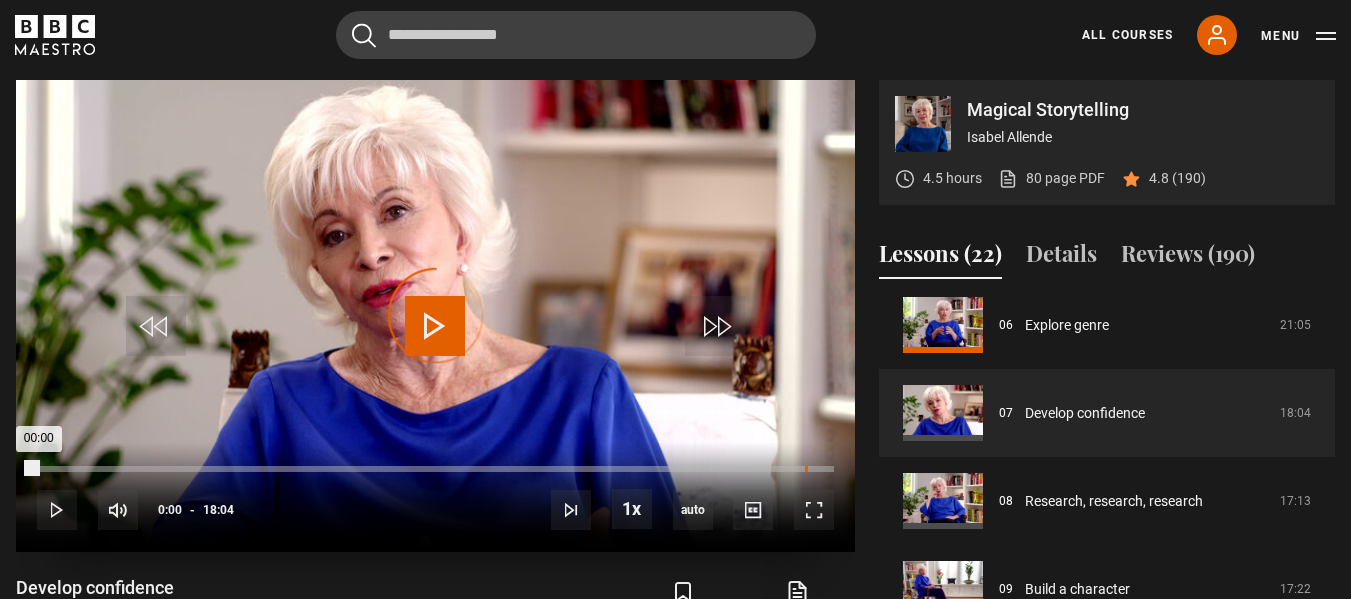 drag, startPoint x: 30, startPoint y: 468, endPoint x: 809, endPoint y: 469, distance: 779.0007 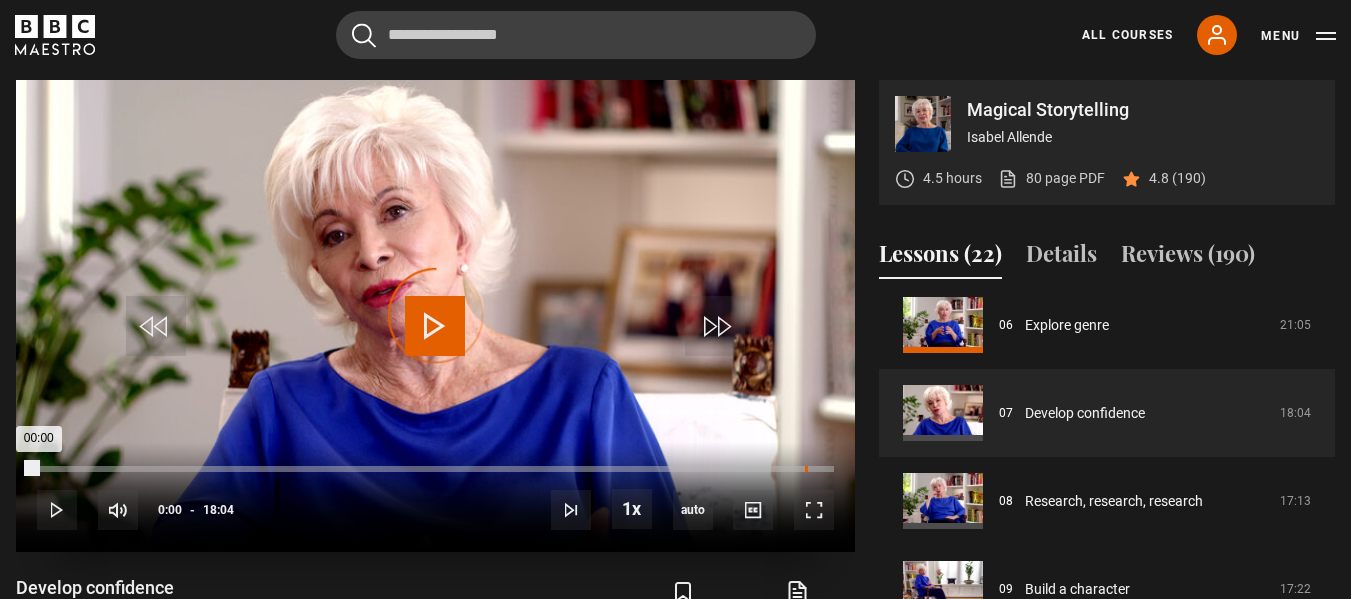 click on "Loaded :  0.00% 17:24 00:00" at bounding box center [435, 469] 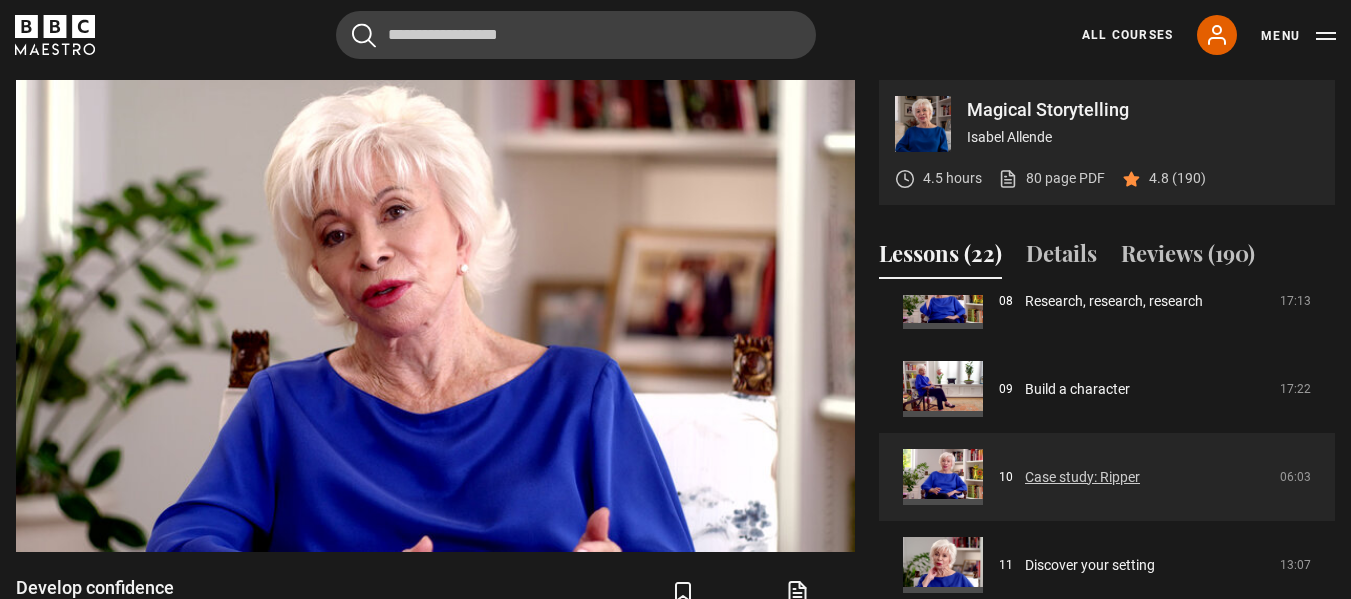 scroll, scrollTop: 642, scrollLeft: 0, axis: vertical 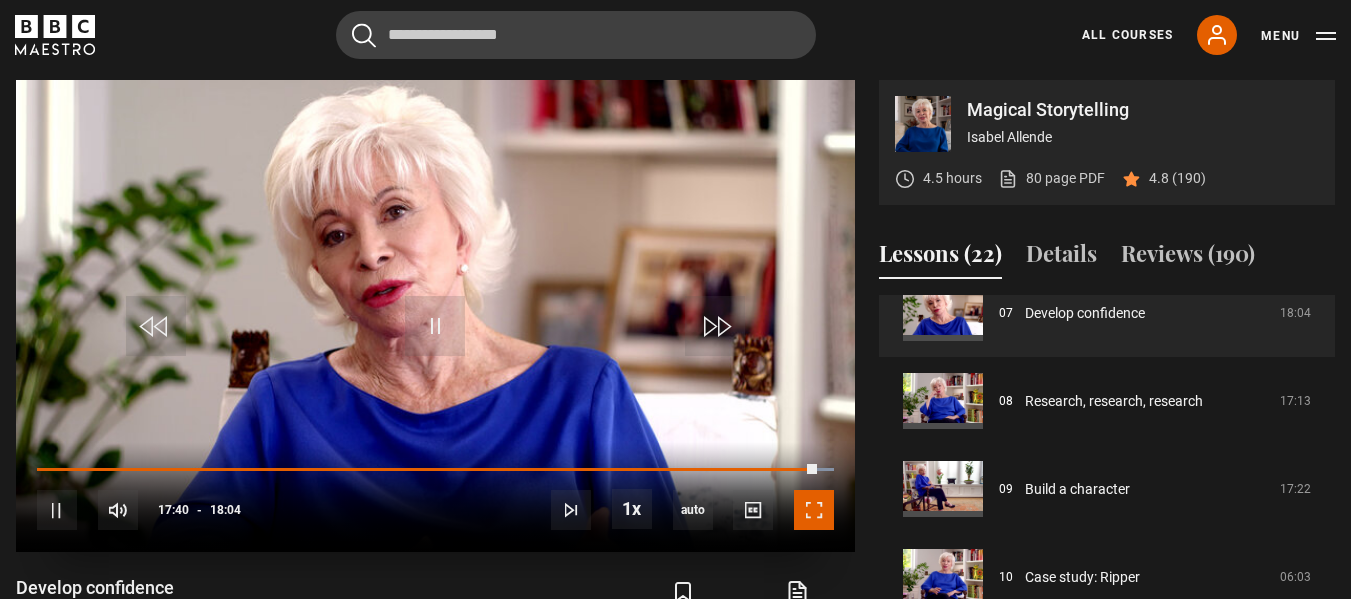 click at bounding box center (814, 510) 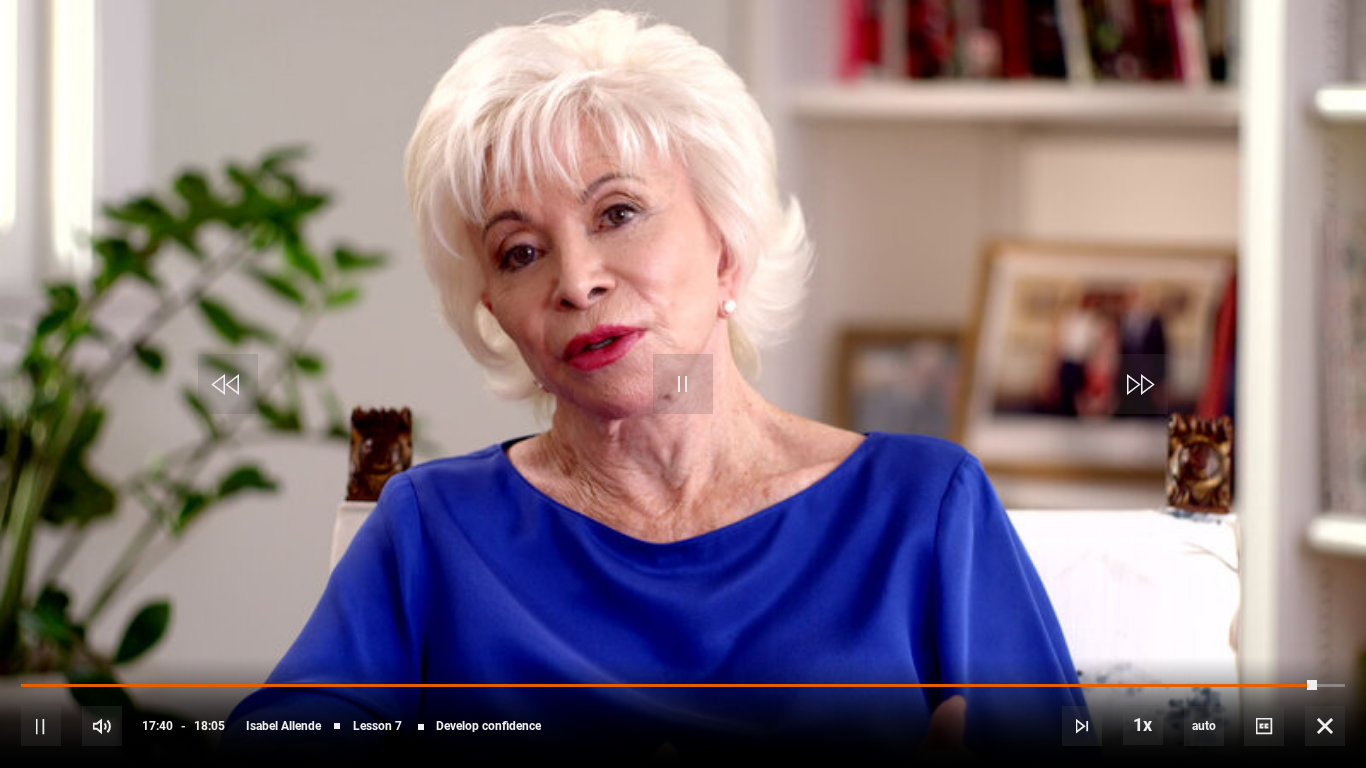click at bounding box center (683, 384) 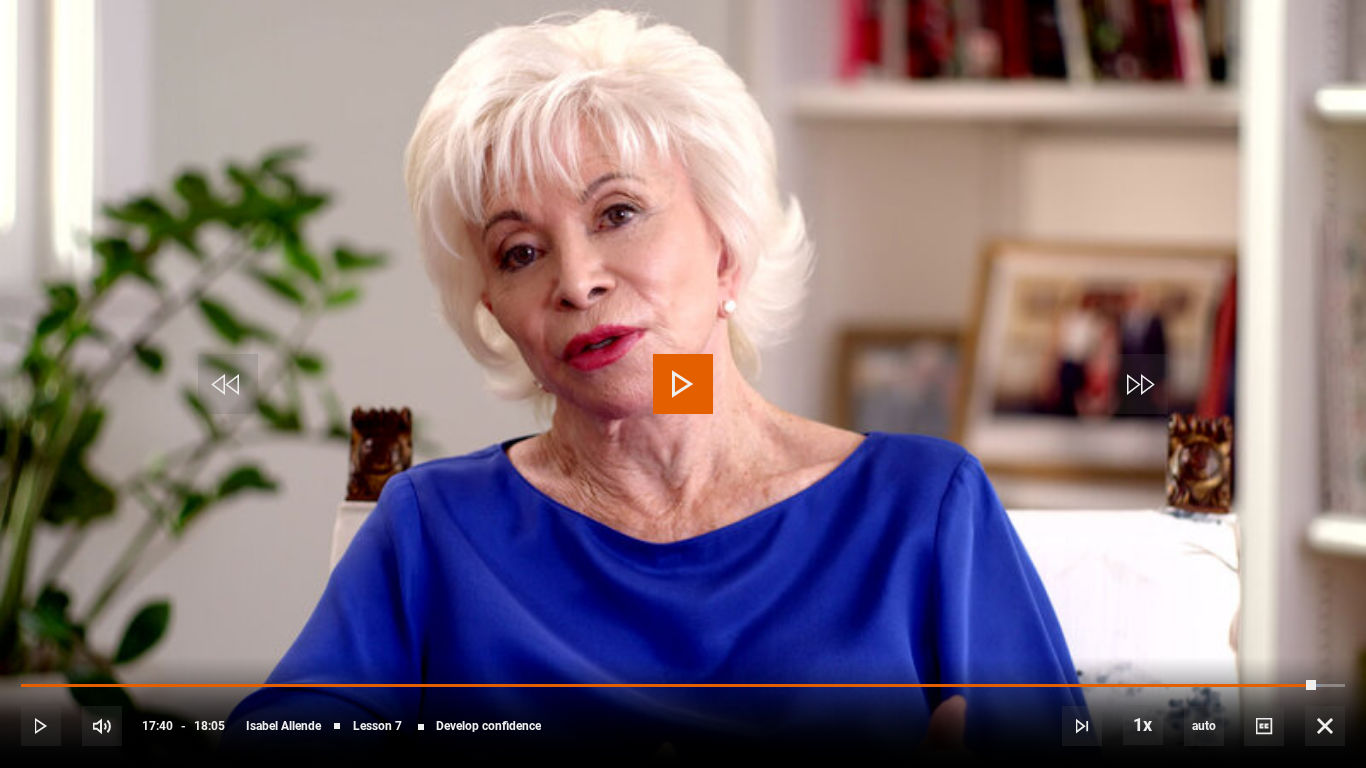 click at bounding box center [683, 384] 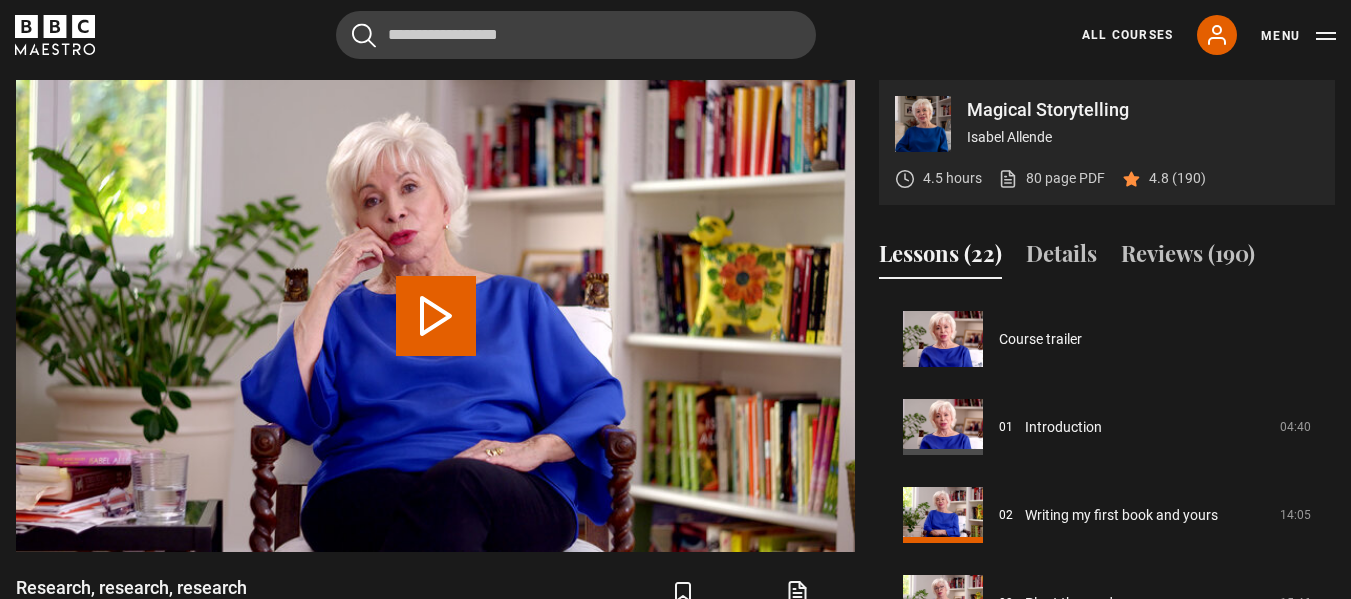 scroll, scrollTop: 616, scrollLeft: 0, axis: vertical 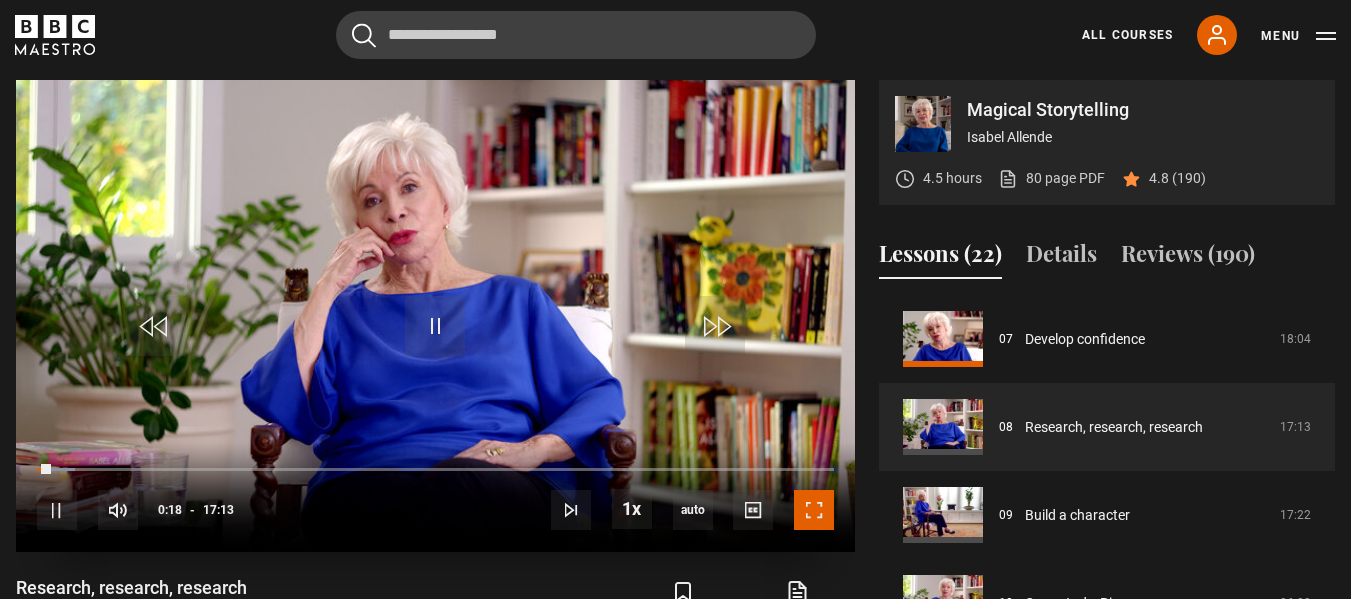click at bounding box center [814, 510] 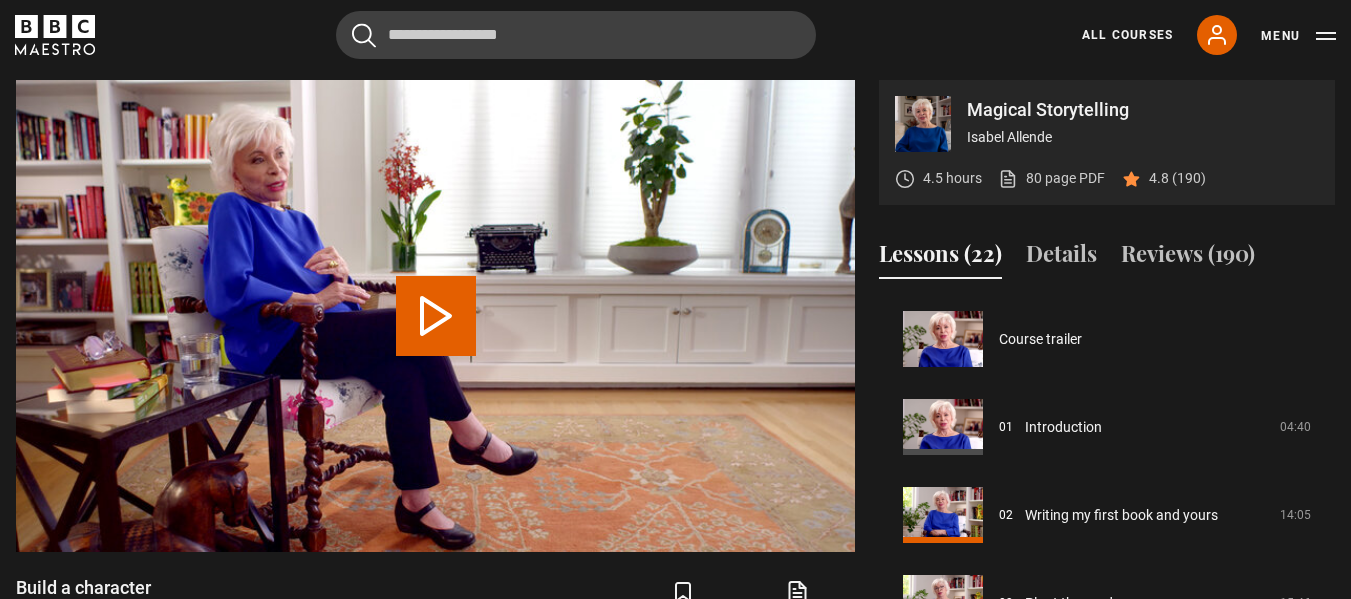 scroll, scrollTop: 704, scrollLeft: 0, axis: vertical 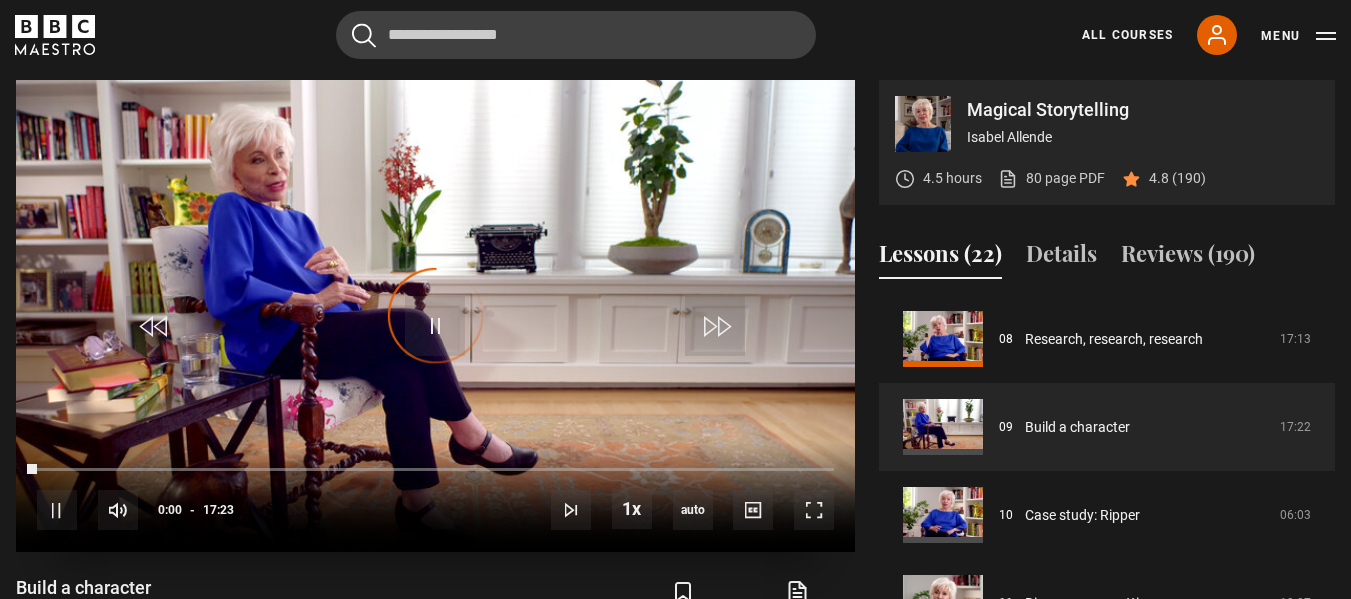click on "Video Player is loading." at bounding box center [436, 316] 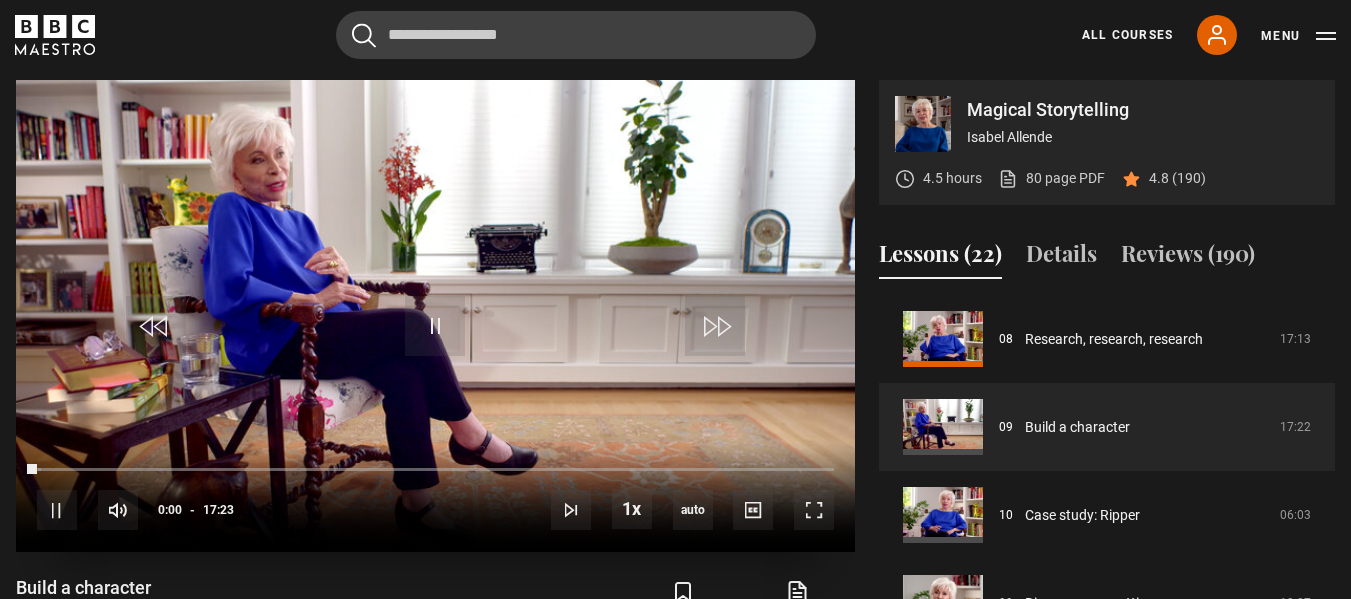 click at bounding box center (435, 316) 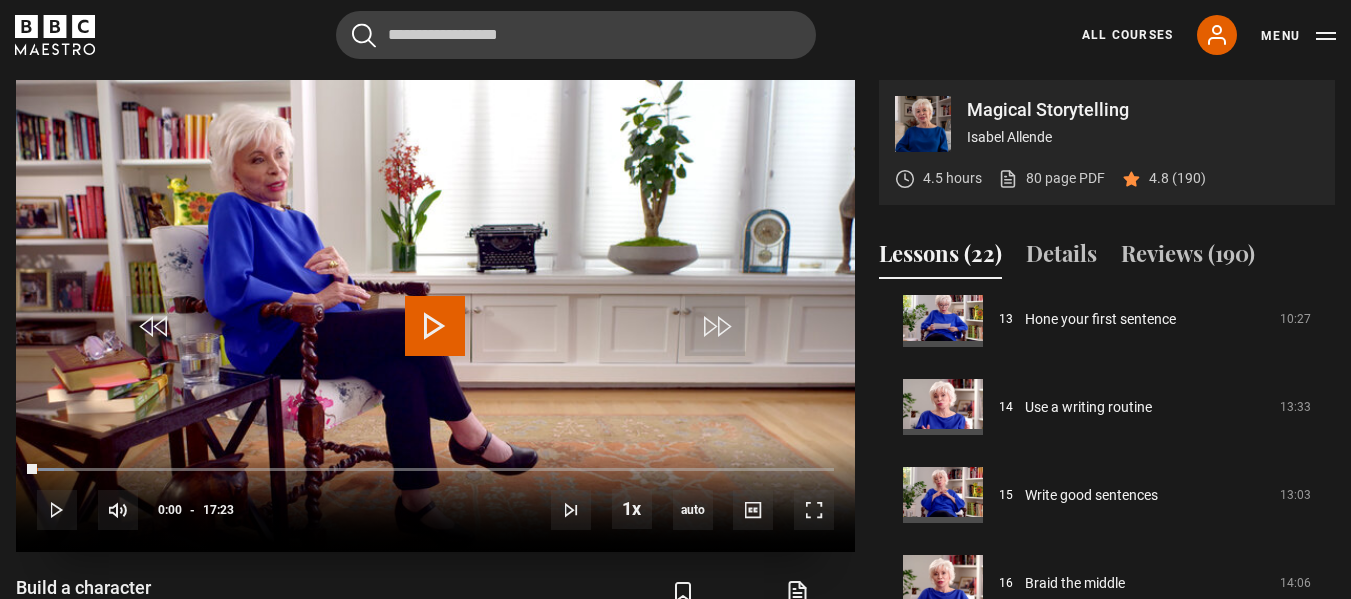 scroll, scrollTop: 1200, scrollLeft: 0, axis: vertical 